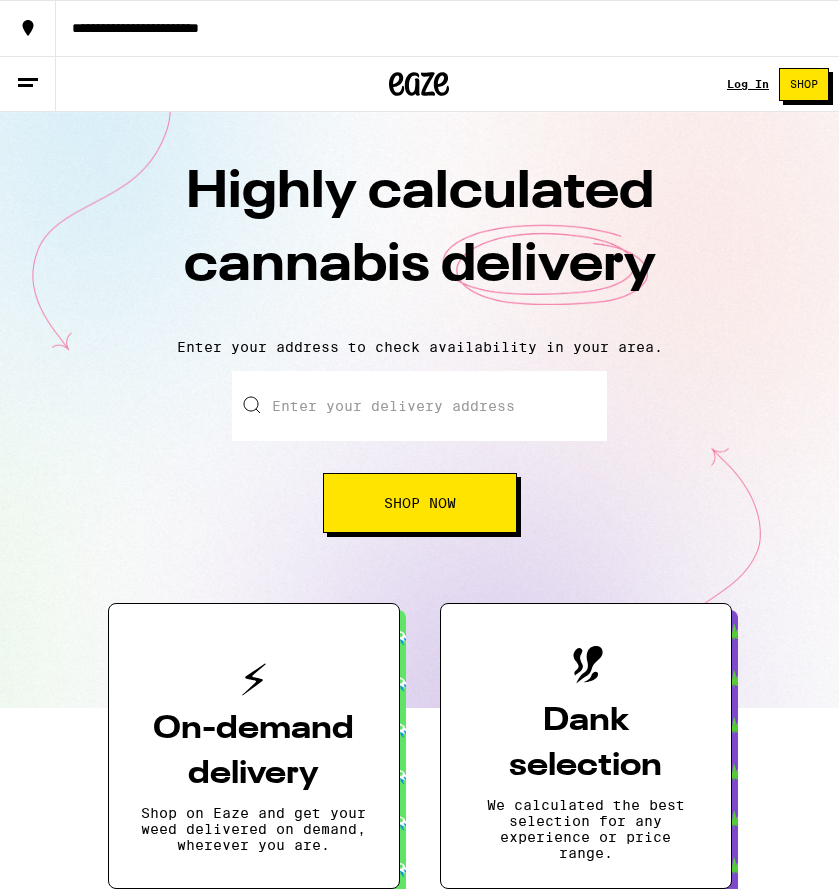 scroll, scrollTop: 0, scrollLeft: 0, axis: both 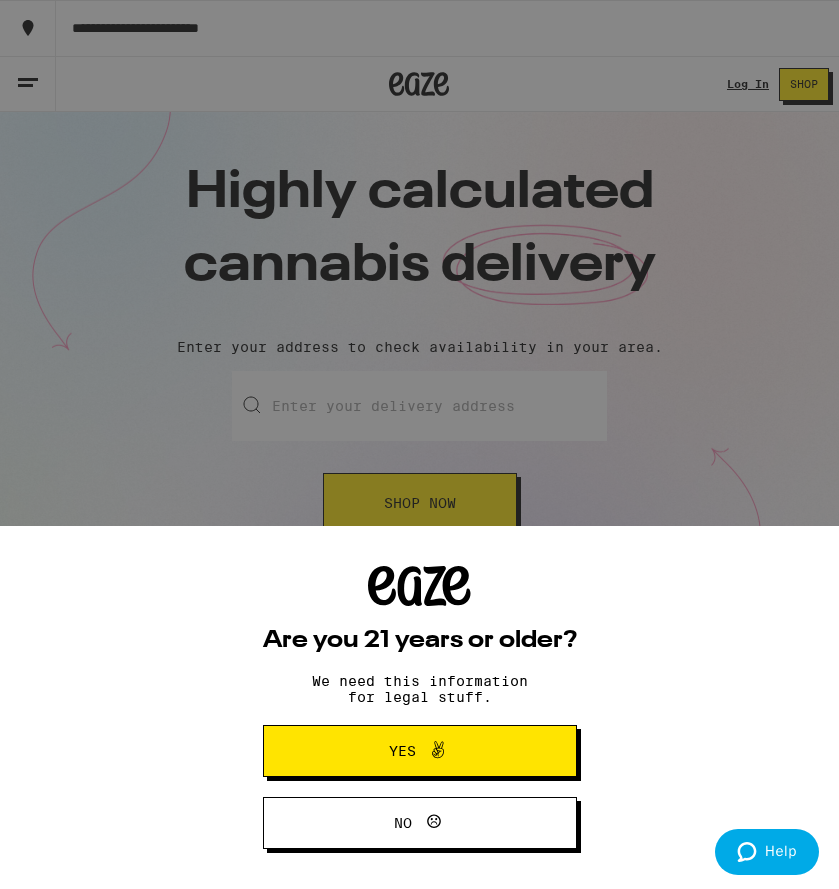 click 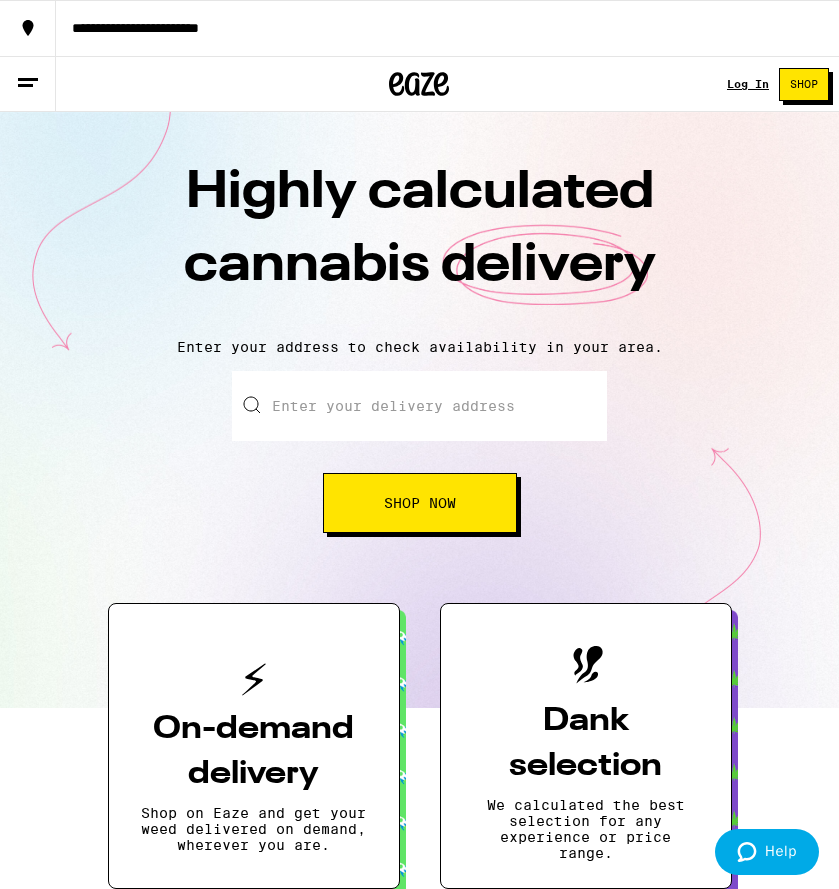 scroll, scrollTop: 0, scrollLeft: 0, axis: both 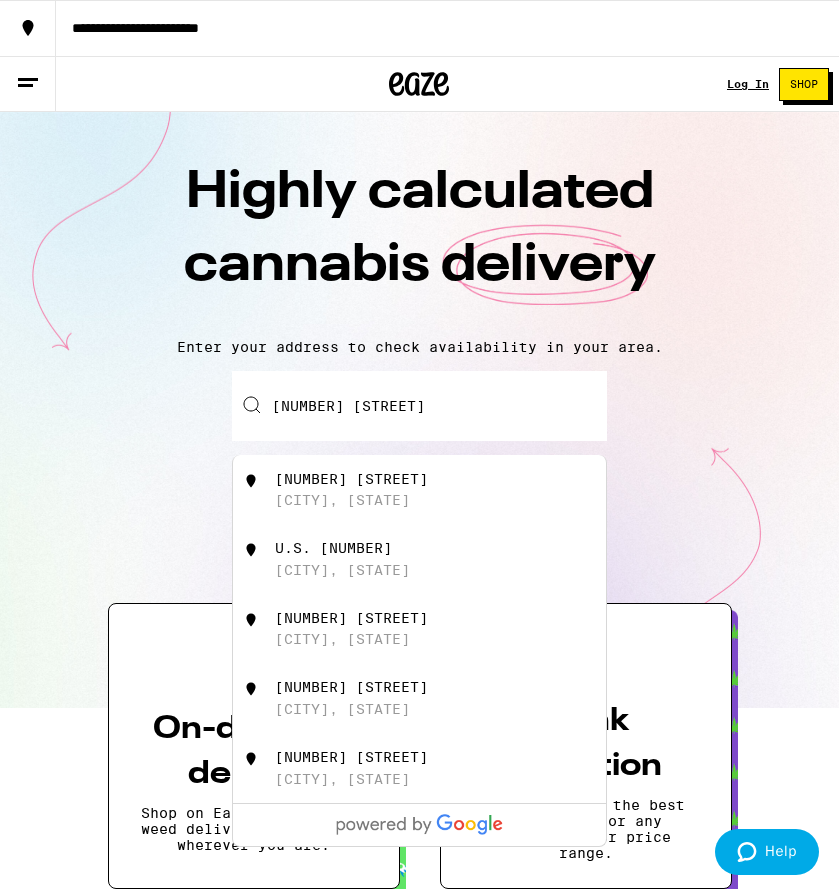 click on "[CITY], [STATE]" at bounding box center (342, 500) 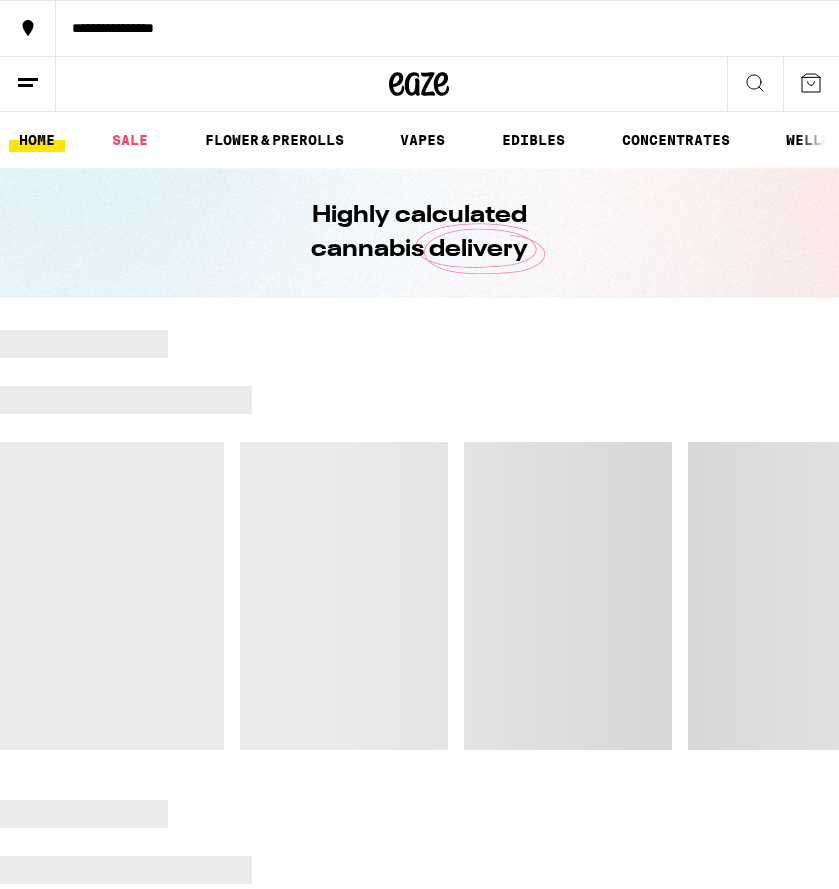 scroll, scrollTop: 0, scrollLeft: 0, axis: both 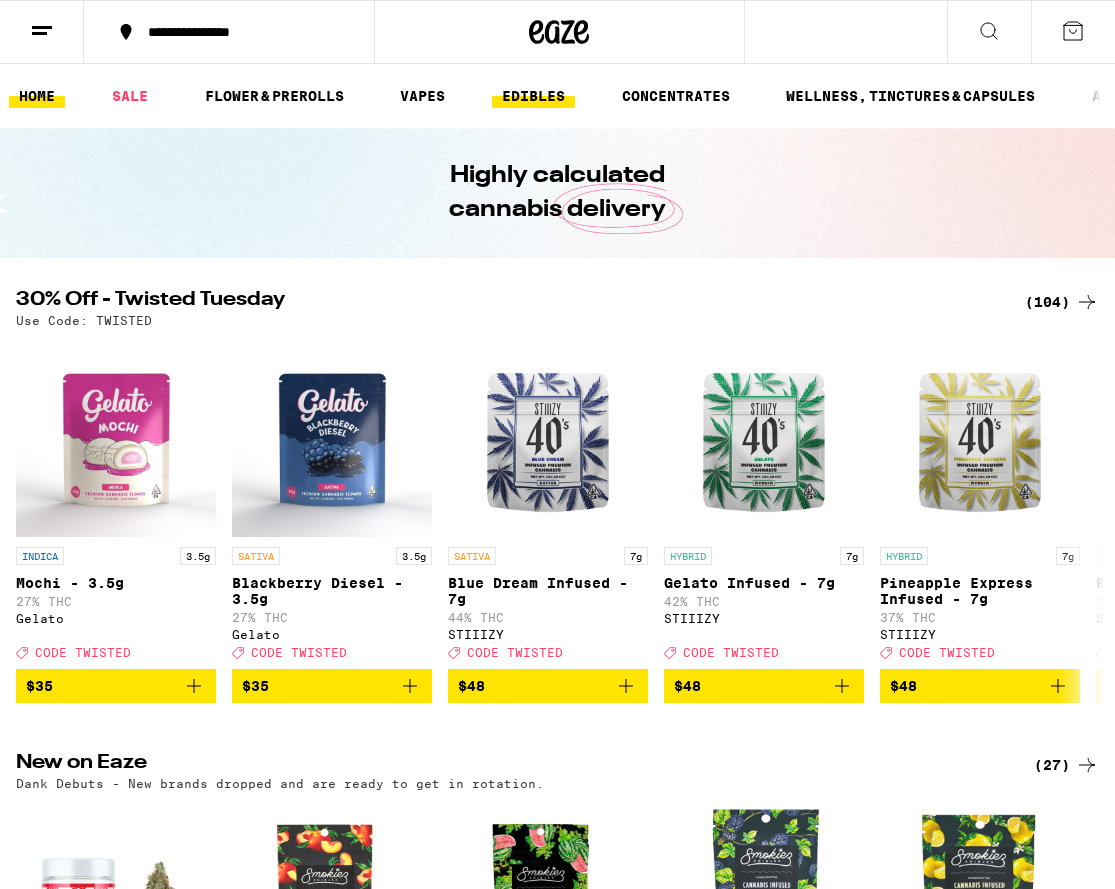 click on "EDIBLES" at bounding box center (533, 96) 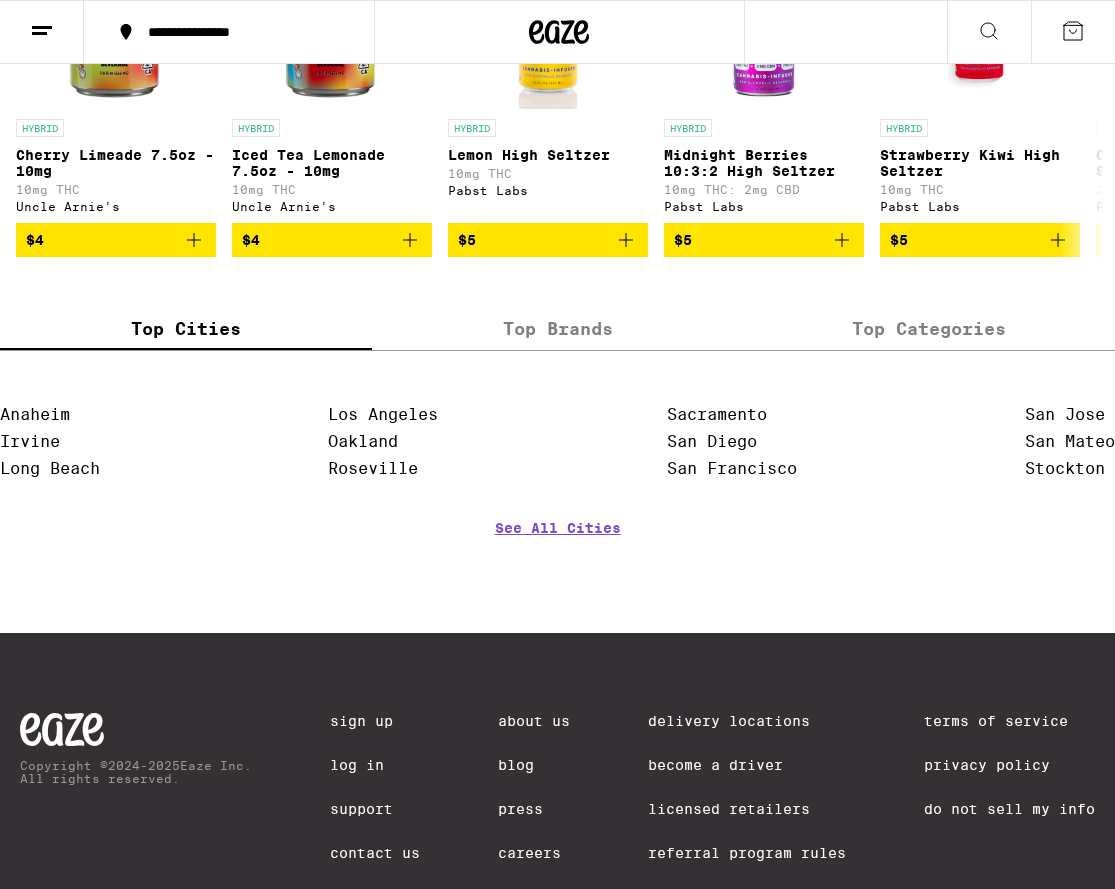 scroll, scrollTop: 0, scrollLeft: 0, axis: both 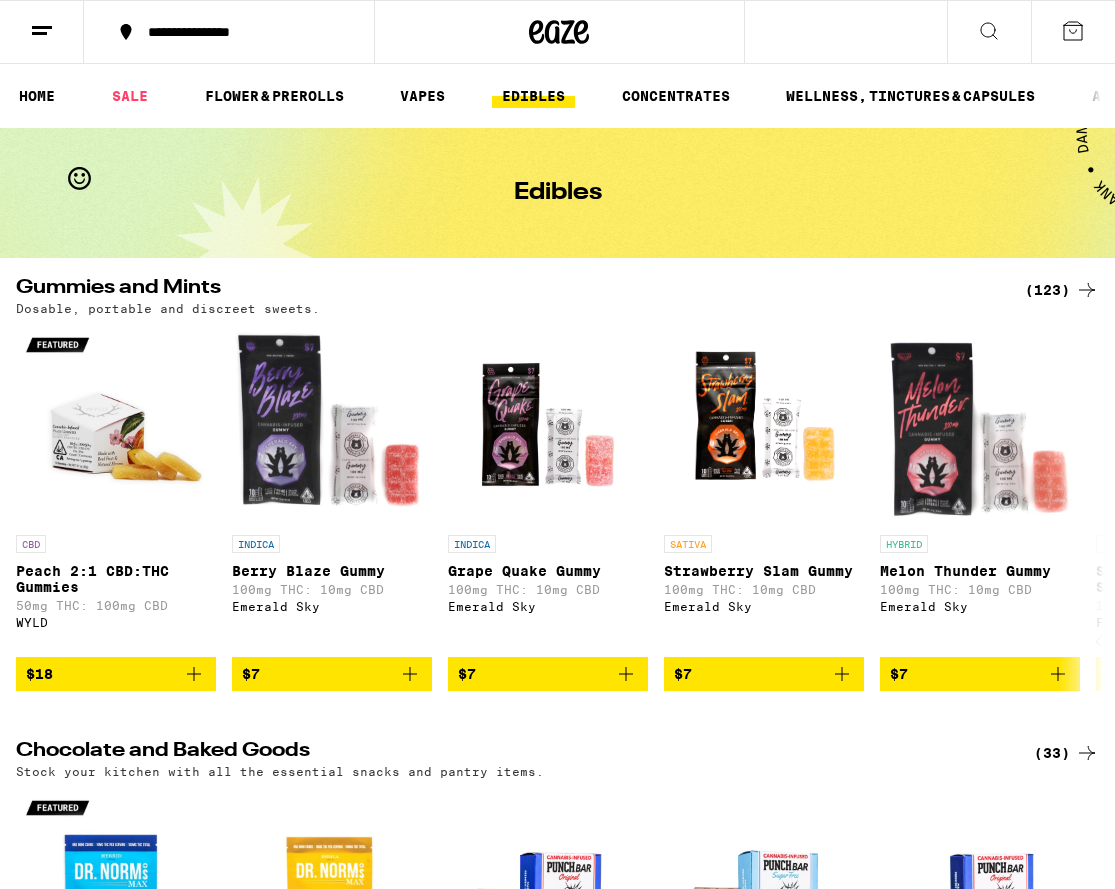 click on "(123)" at bounding box center [1062, 290] 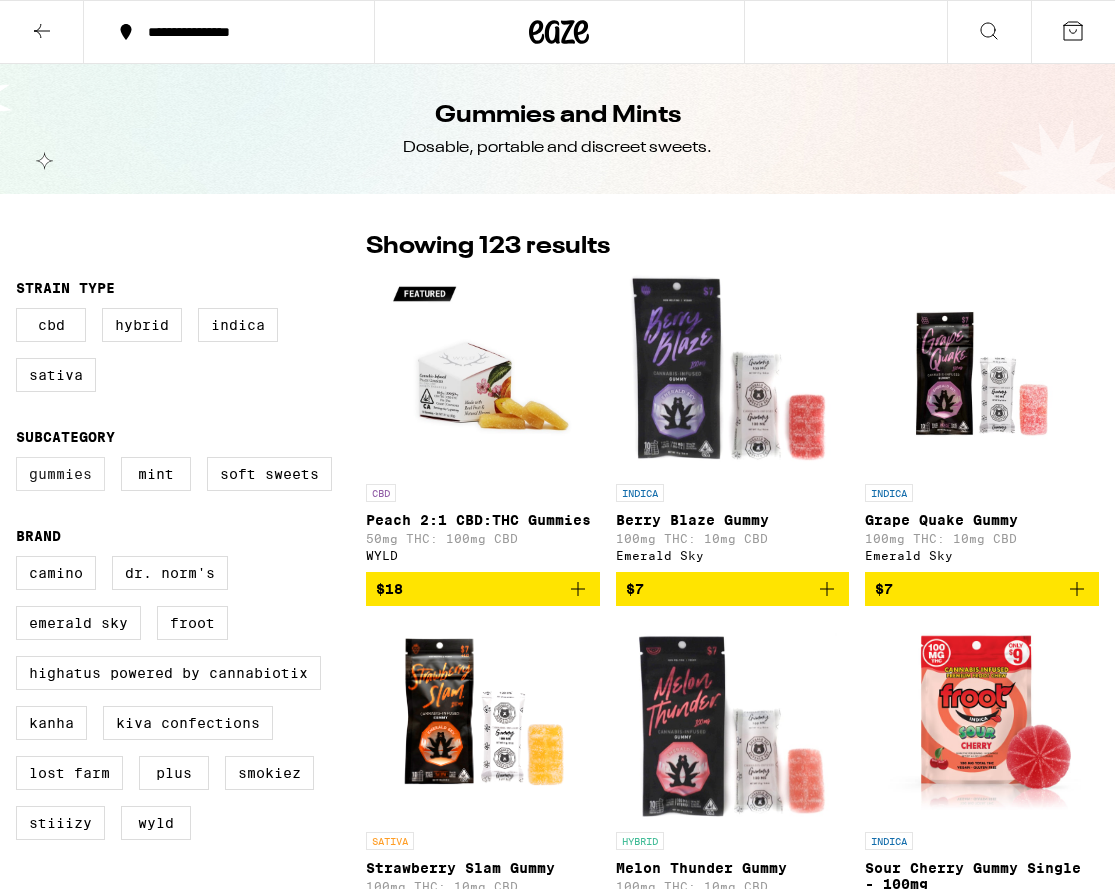 click on "Gummies" at bounding box center [60, 474] 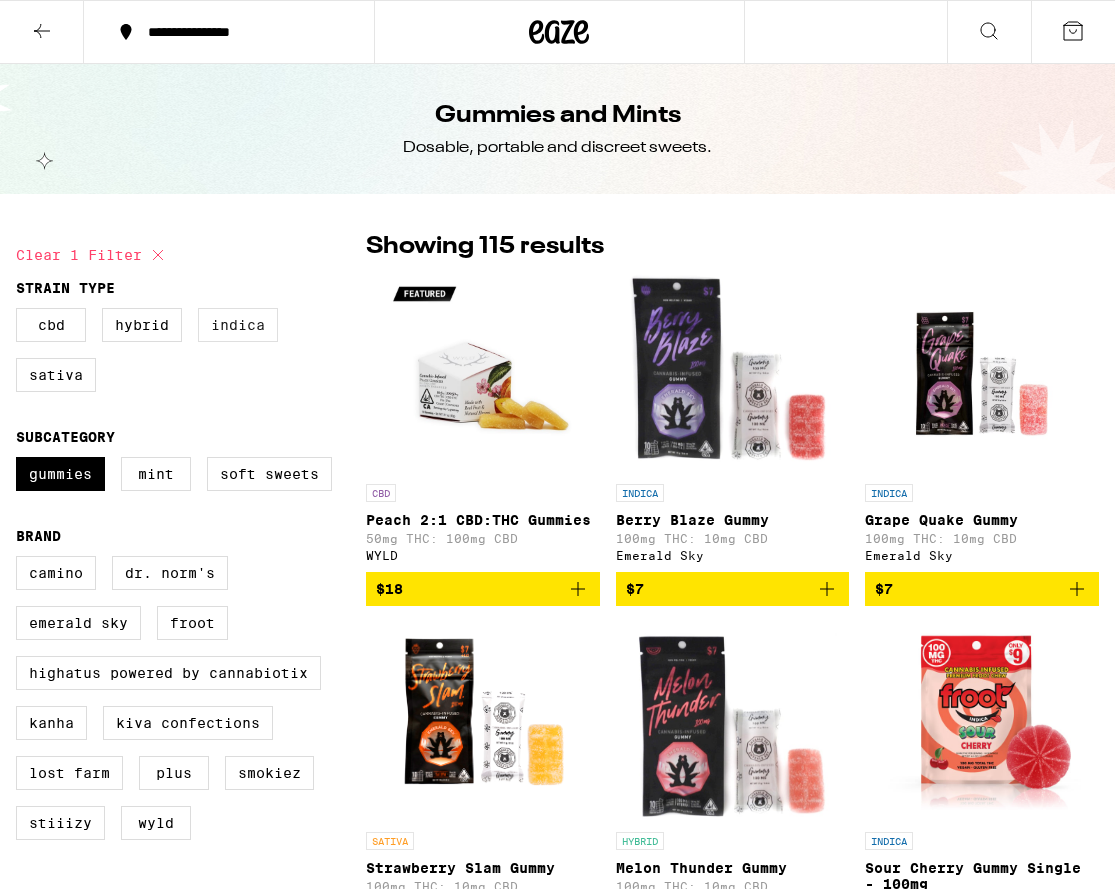 click on "Indica" at bounding box center [238, 325] 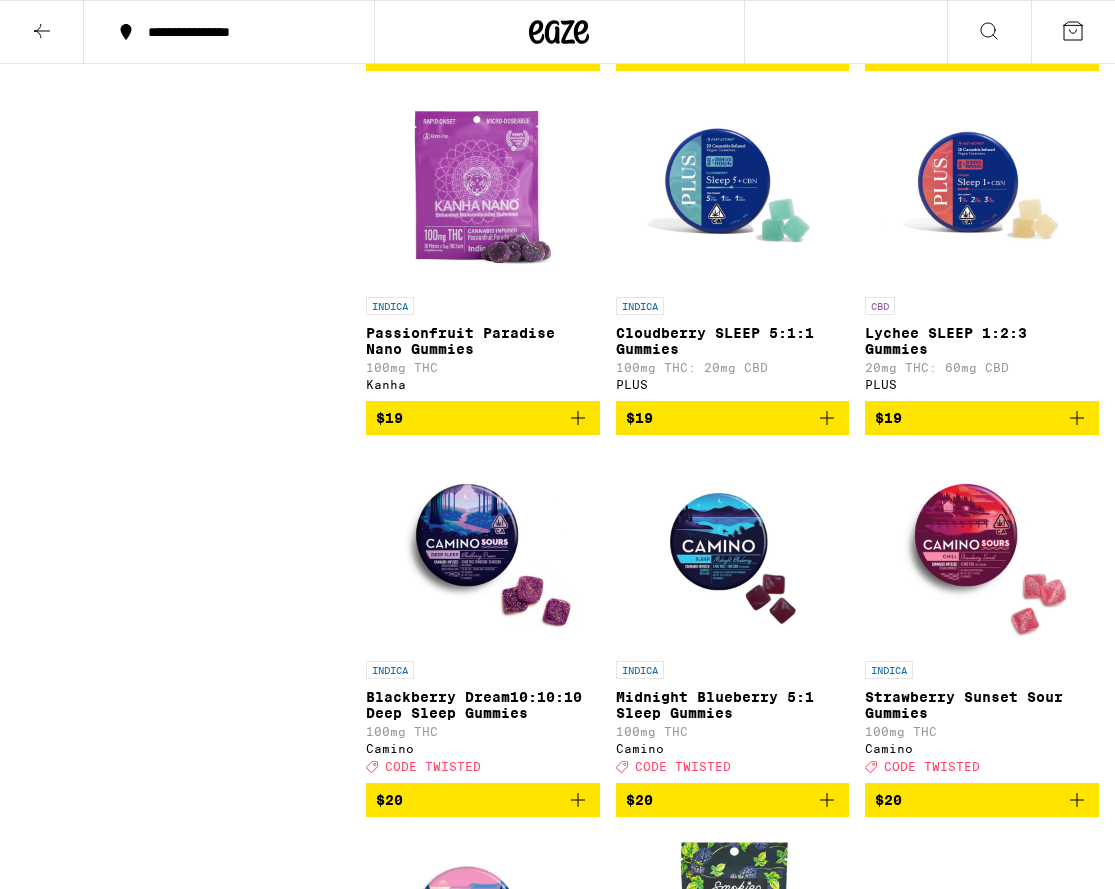 scroll, scrollTop: 2757, scrollLeft: 0, axis: vertical 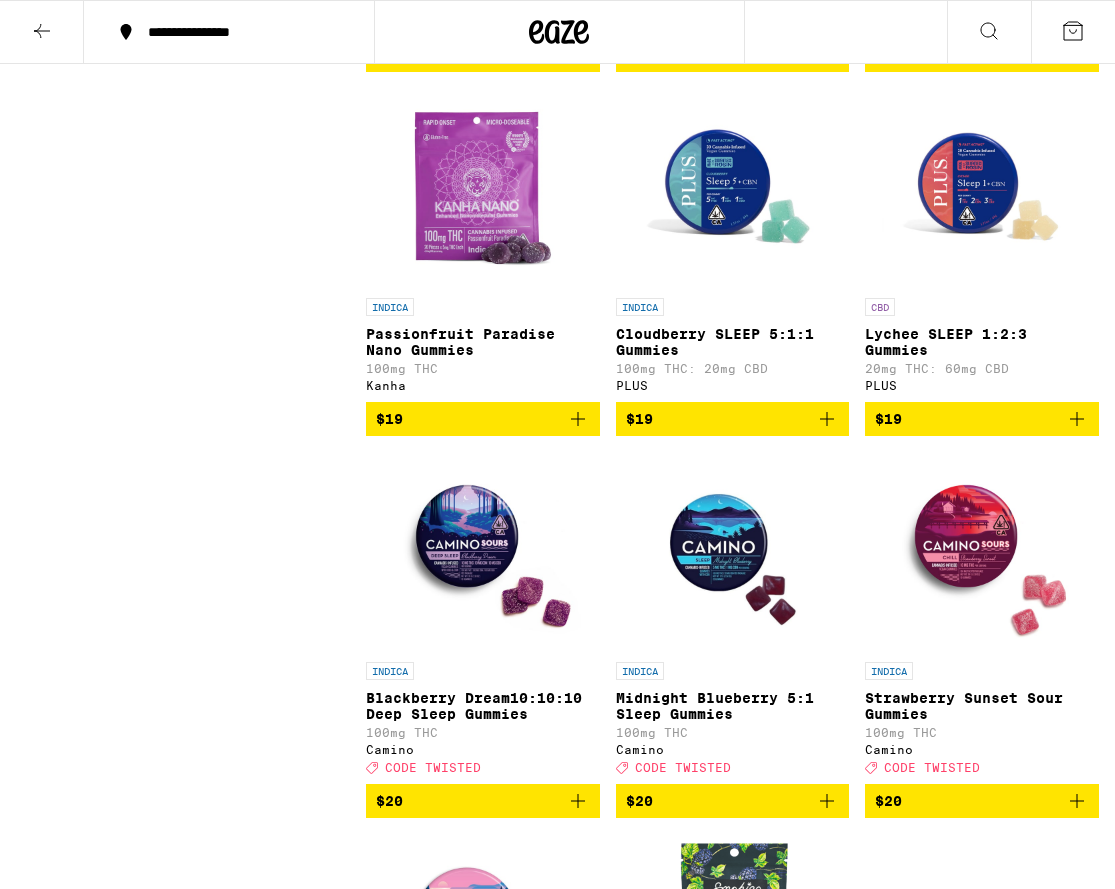click on "Cloudberry SLEEP 5:1:1 Gummies" at bounding box center (733, 342) 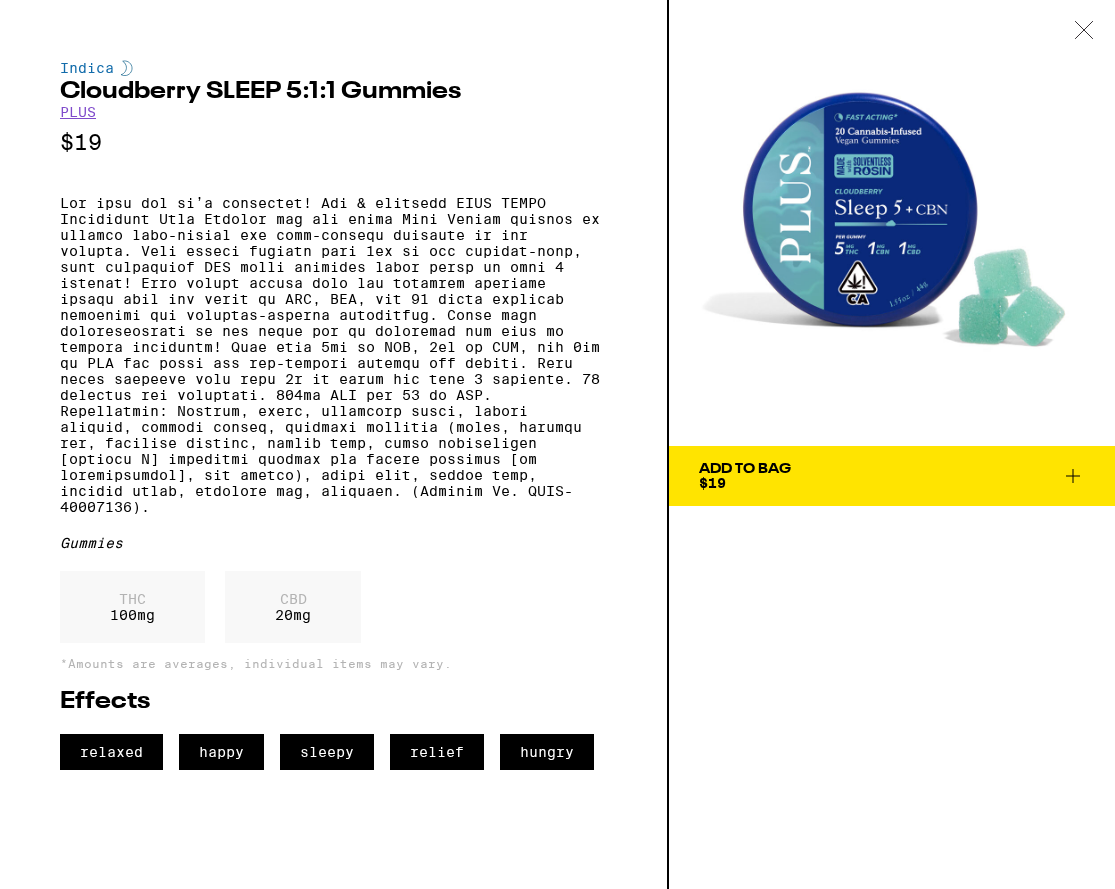 click on "Add To Bag $19" at bounding box center (745, 476) 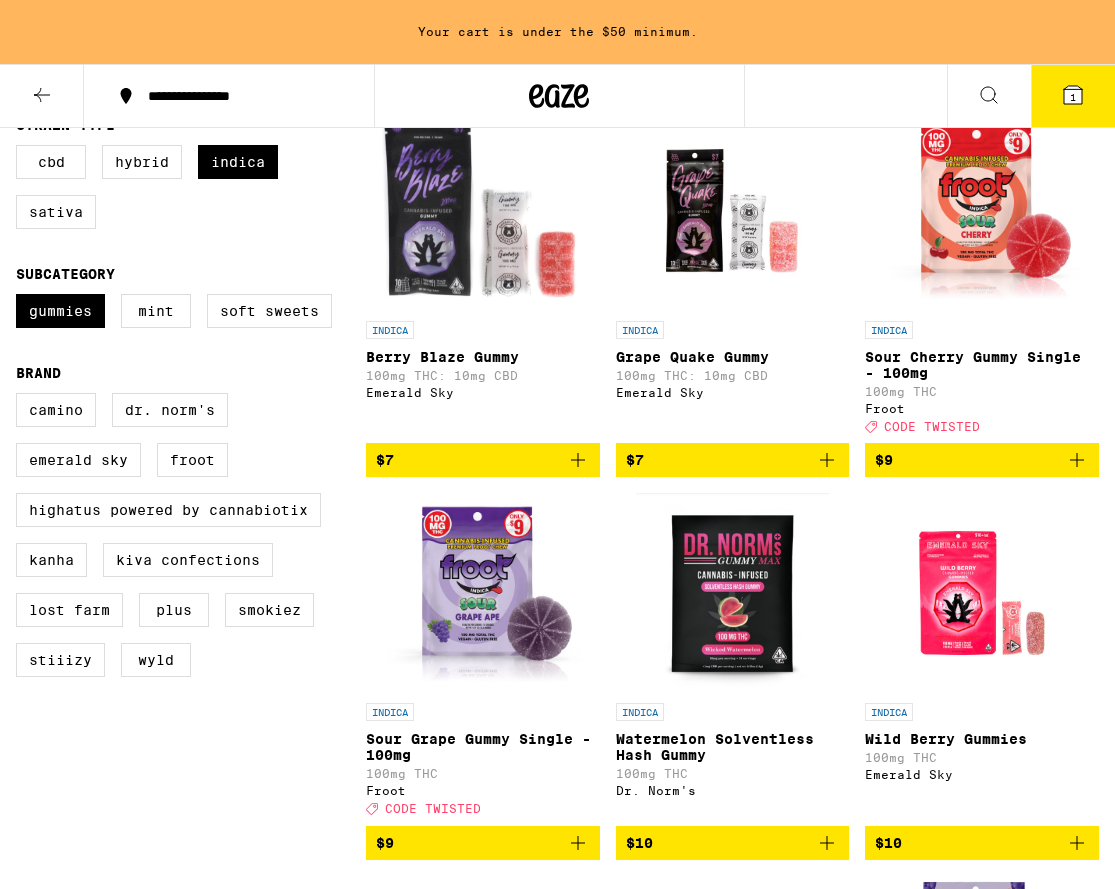 scroll, scrollTop: 0, scrollLeft: 0, axis: both 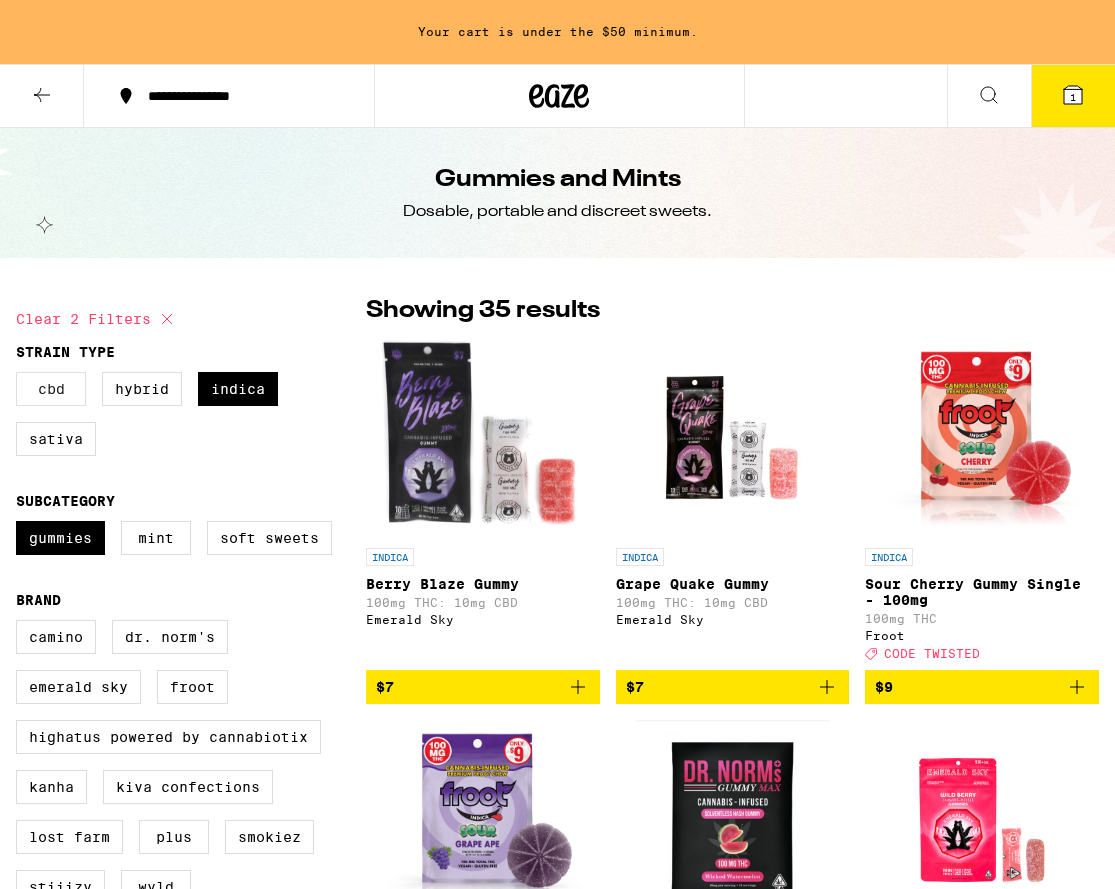 click on "CBD" at bounding box center (51, 389) 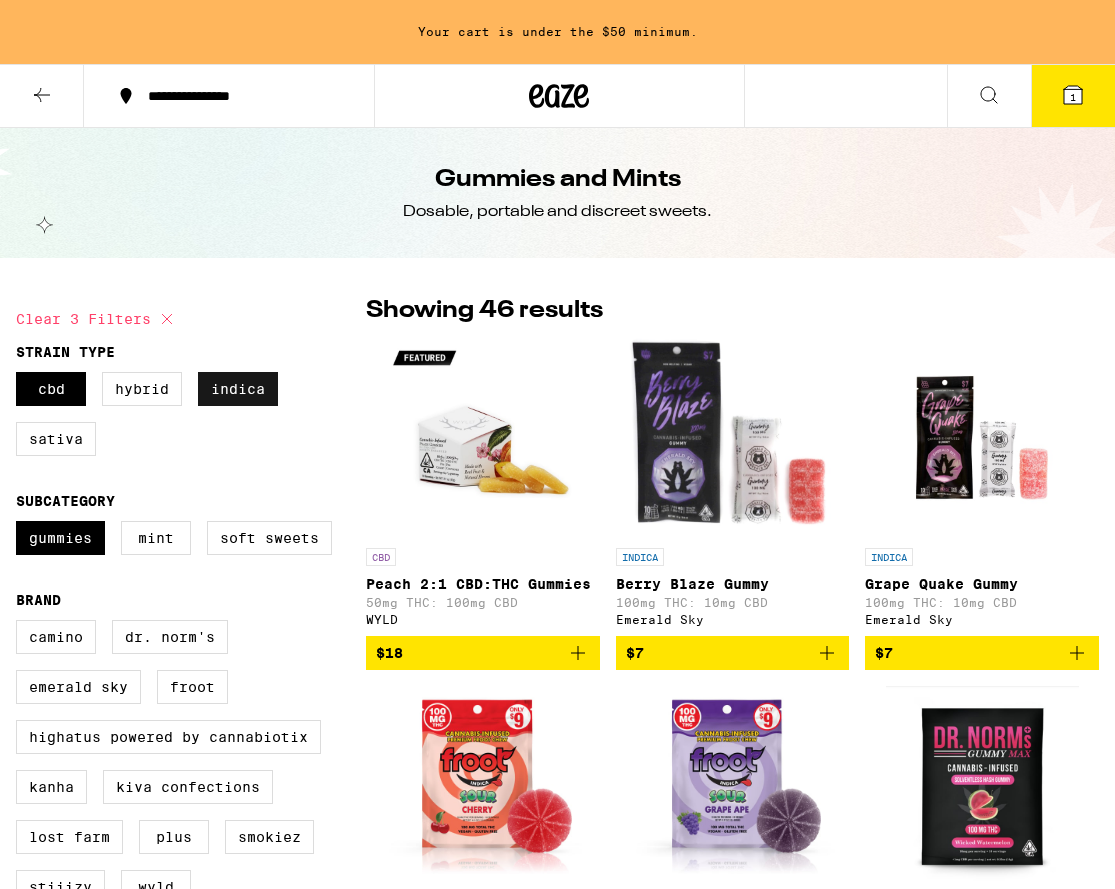 click on "Indica" at bounding box center [238, 389] 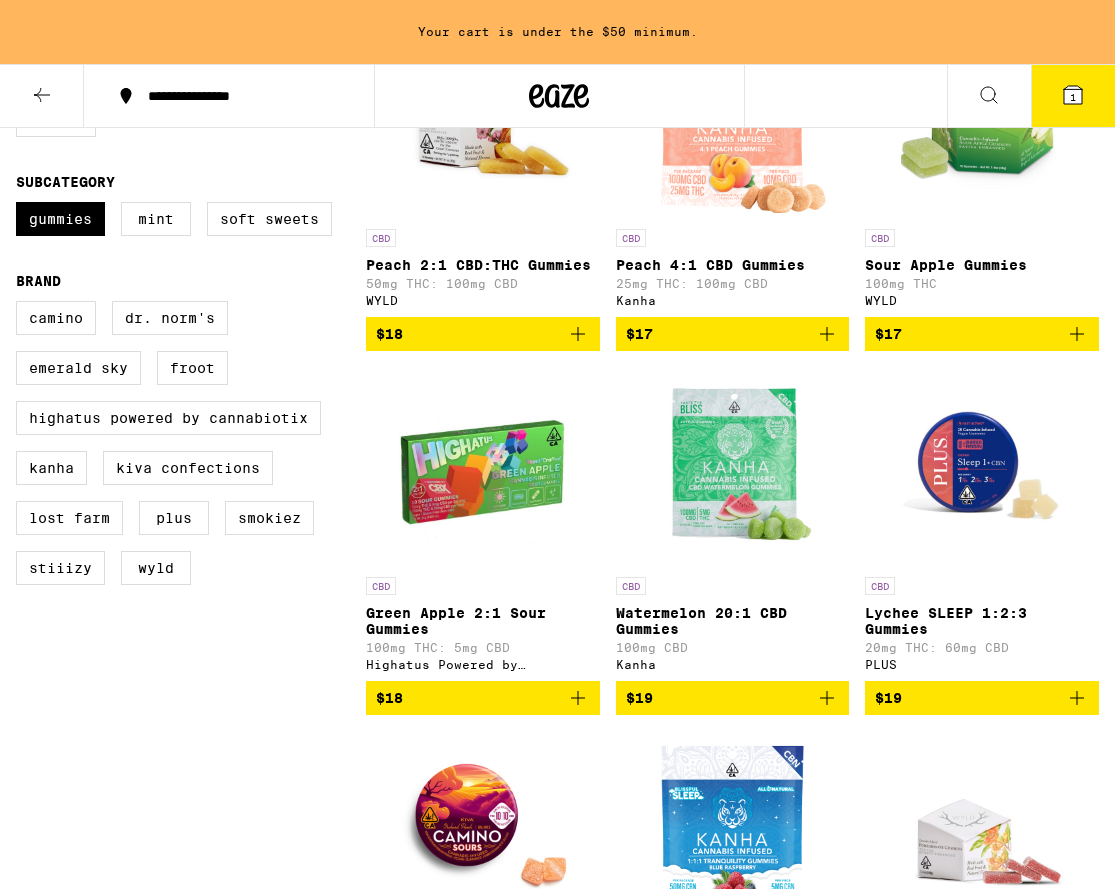scroll, scrollTop: 368, scrollLeft: 0, axis: vertical 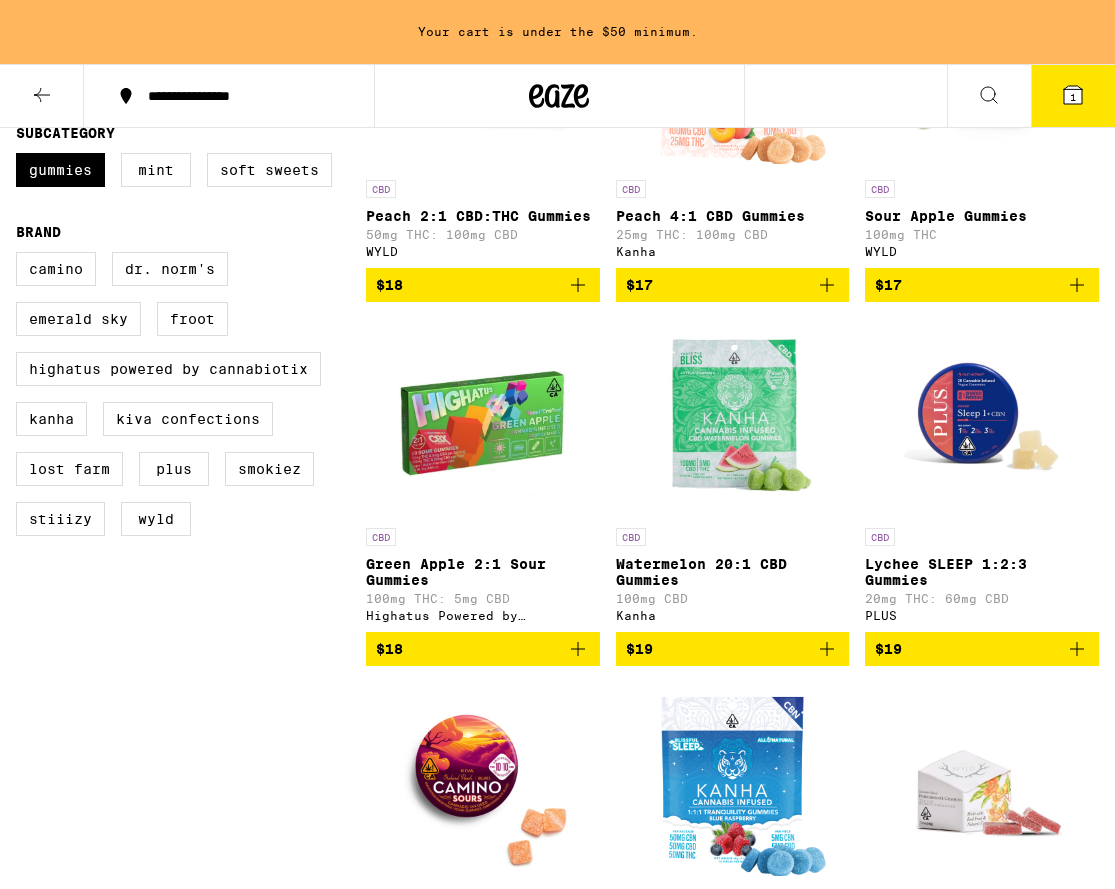 click 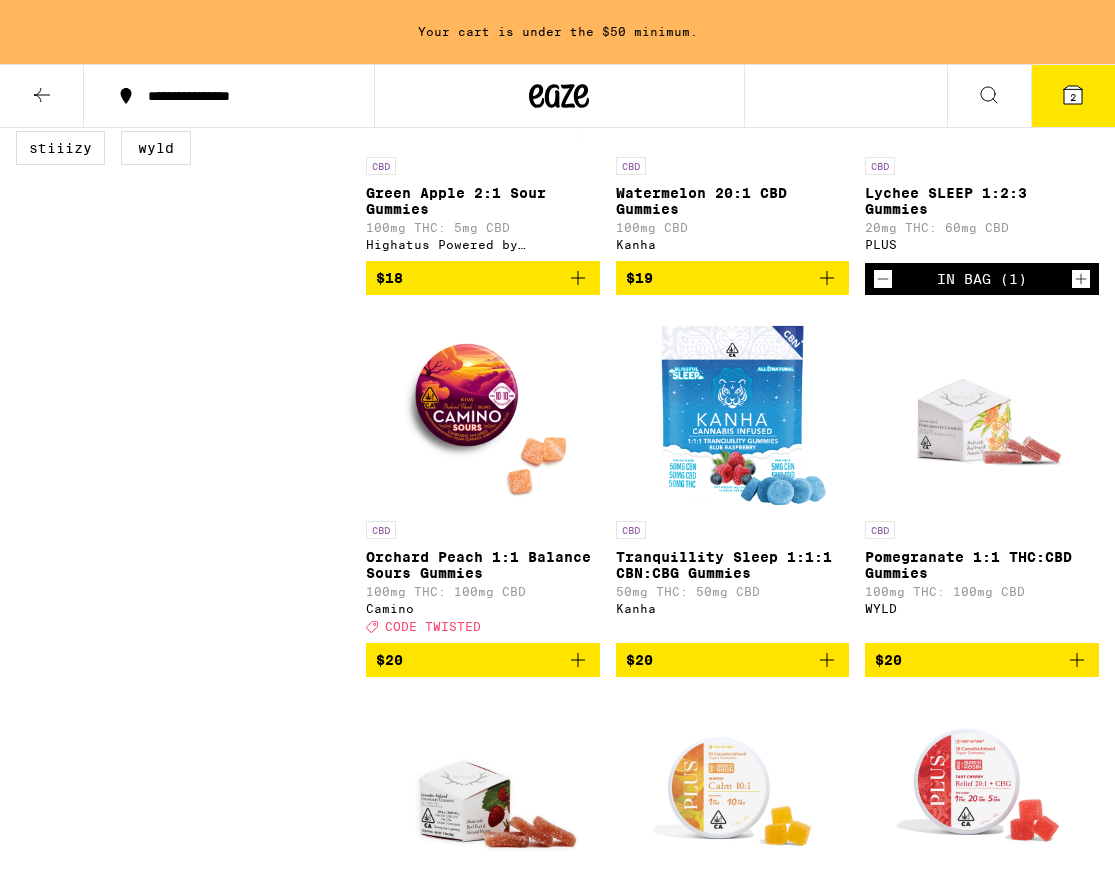 scroll, scrollTop: 742, scrollLeft: 0, axis: vertical 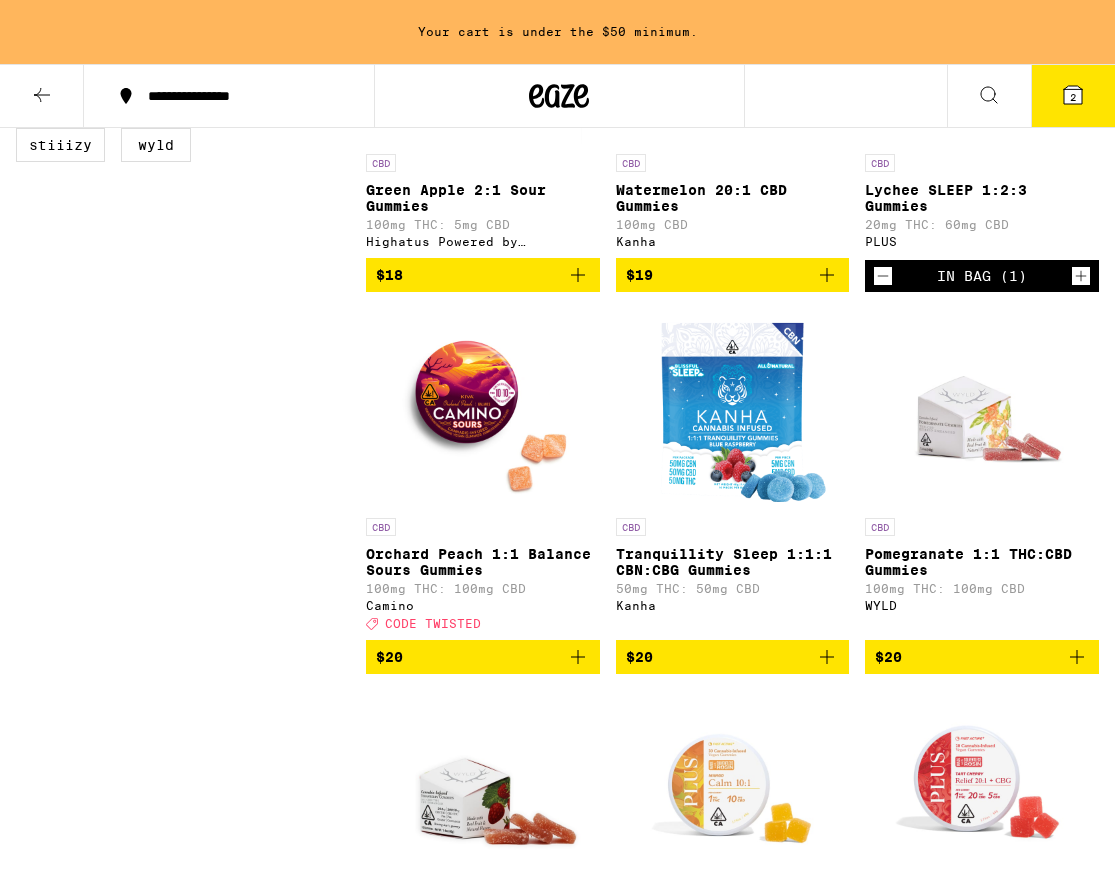 click 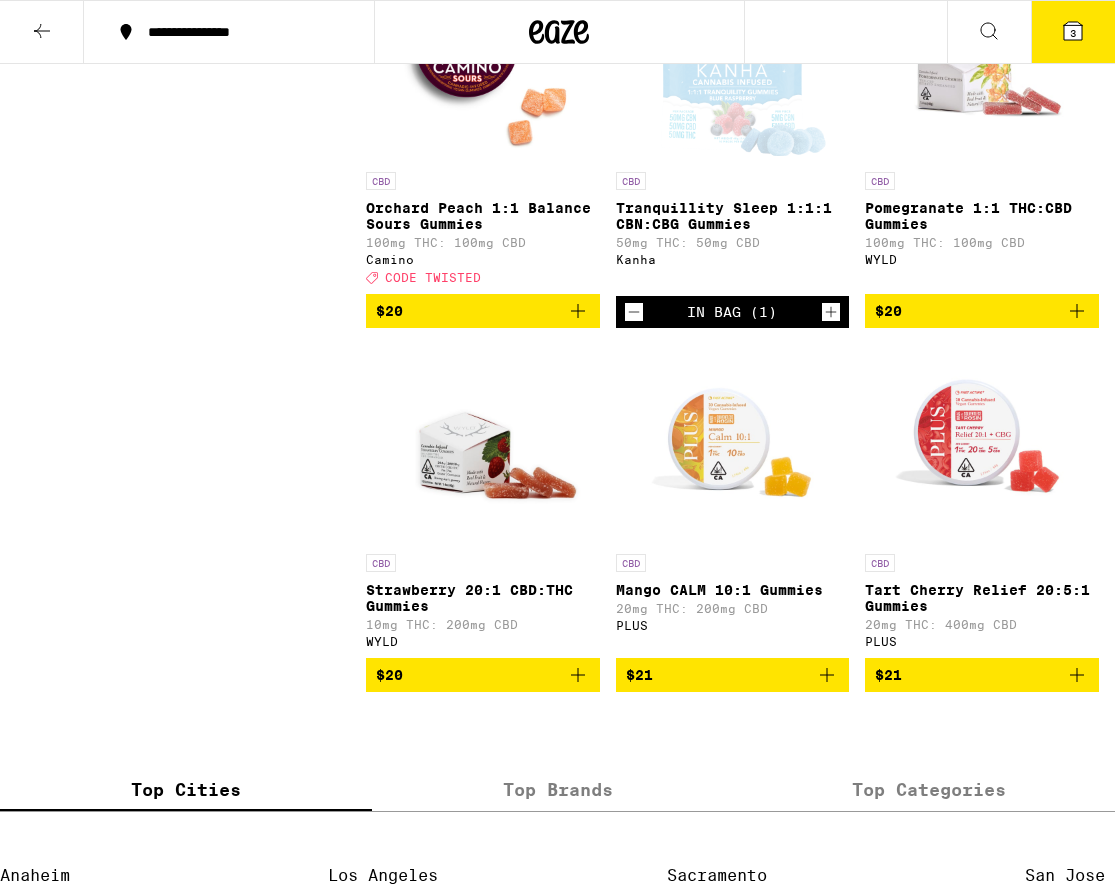 scroll, scrollTop: 0, scrollLeft: 0, axis: both 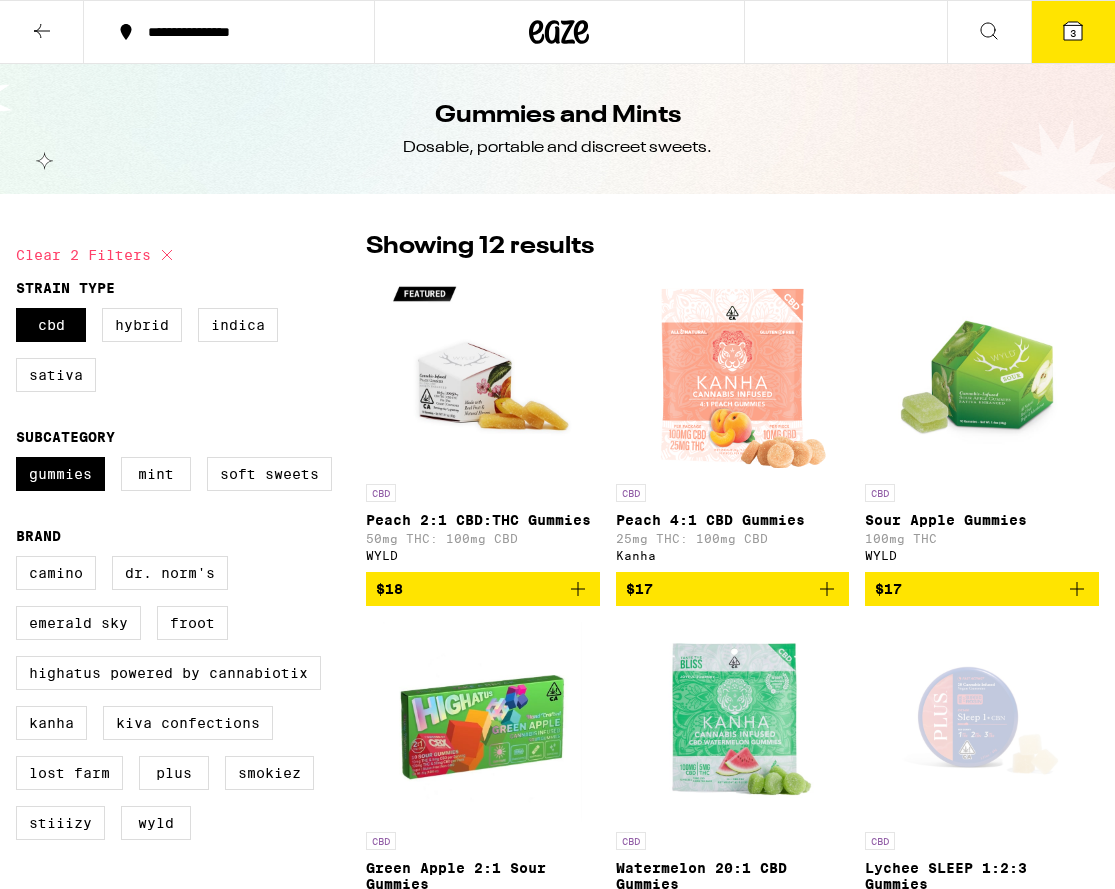 click 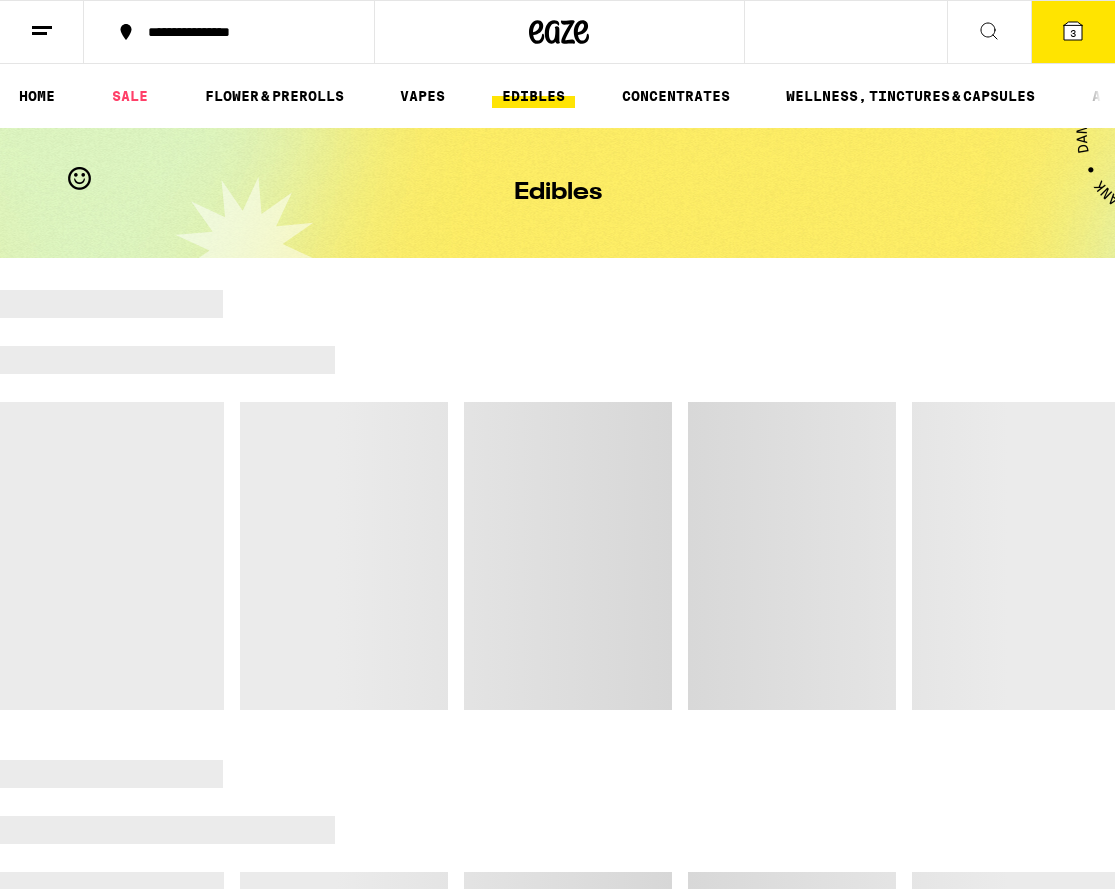 scroll, scrollTop: 0, scrollLeft: 0, axis: both 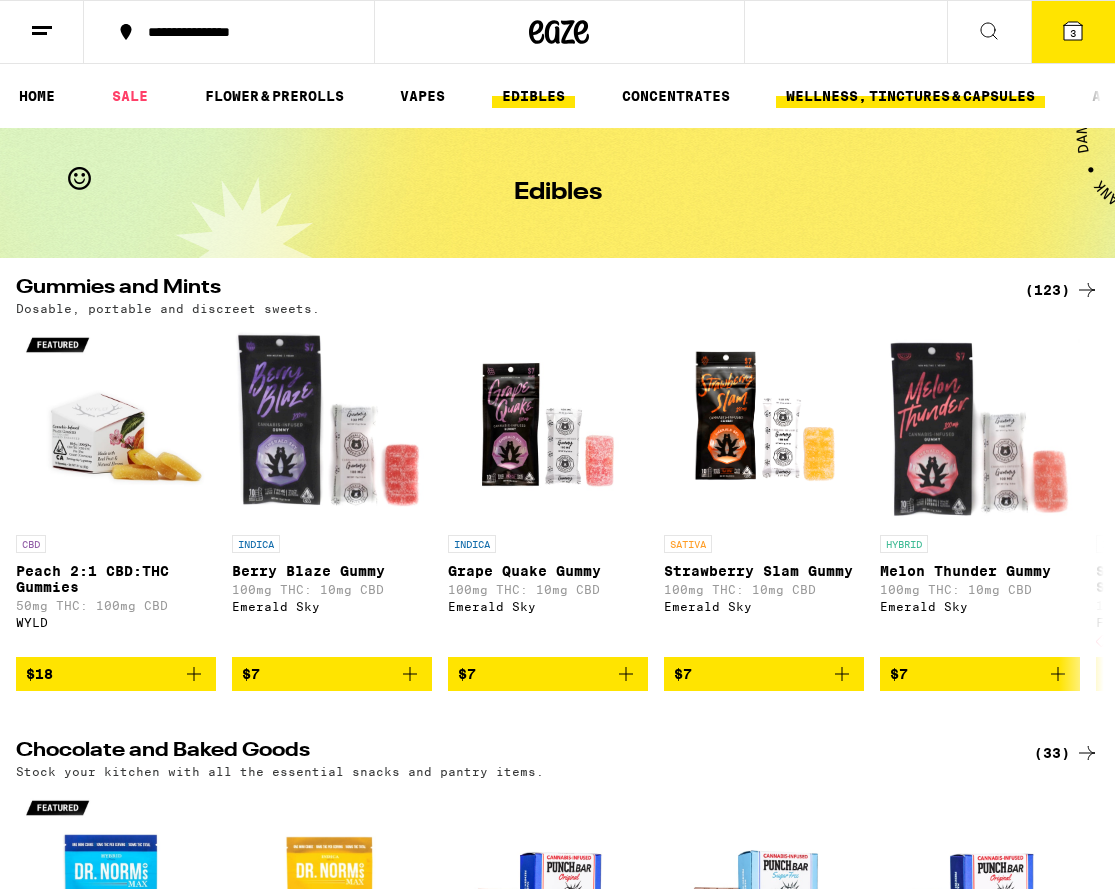 click on "WELLNESS, TINCTURES & CAPSULES" at bounding box center (910, 96) 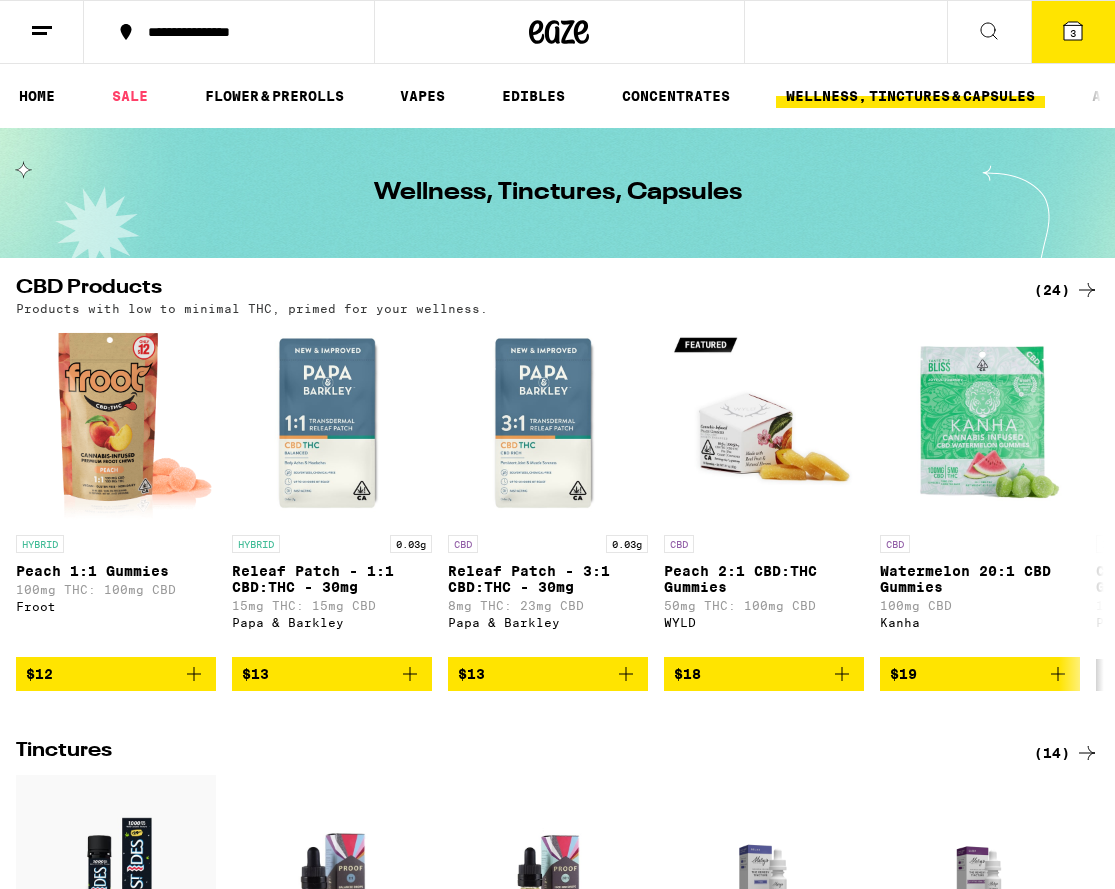 scroll, scrollTop: 0, scrollLeft: 0, axis: both 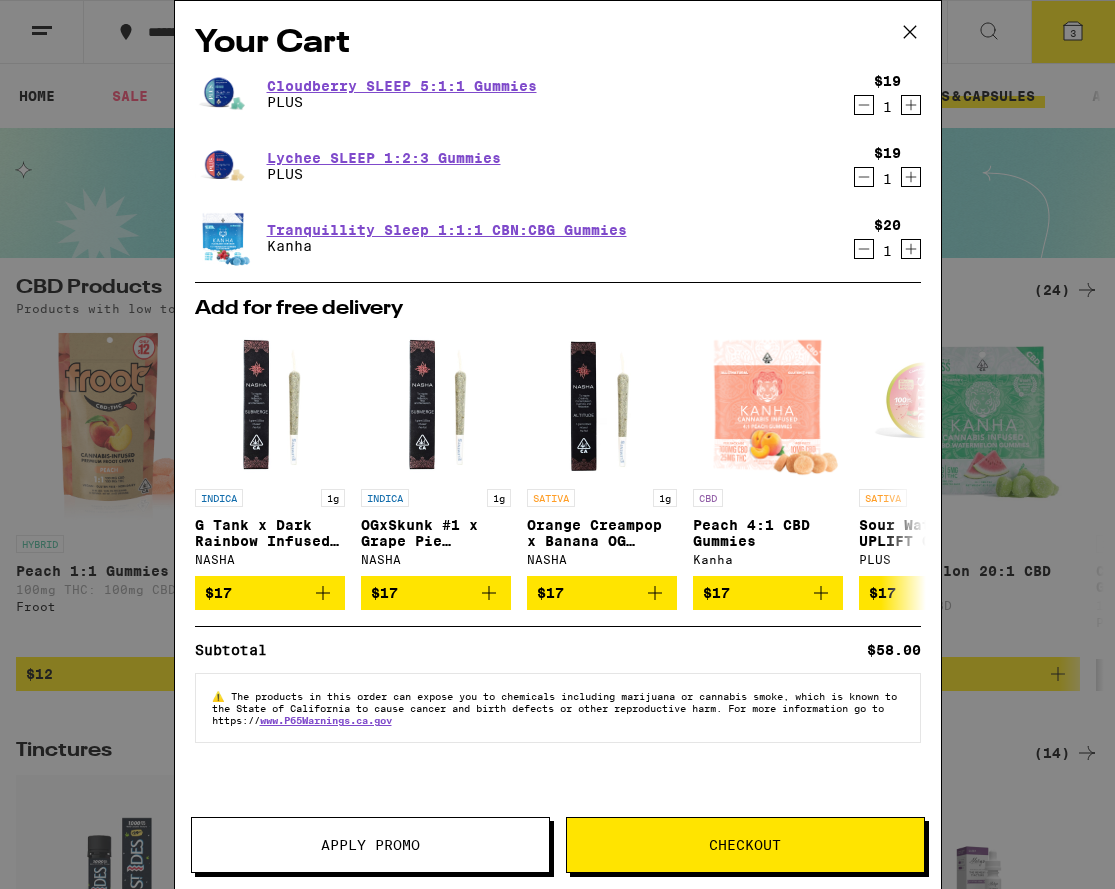 click on "Checkout" at bounding box center [745, 845] 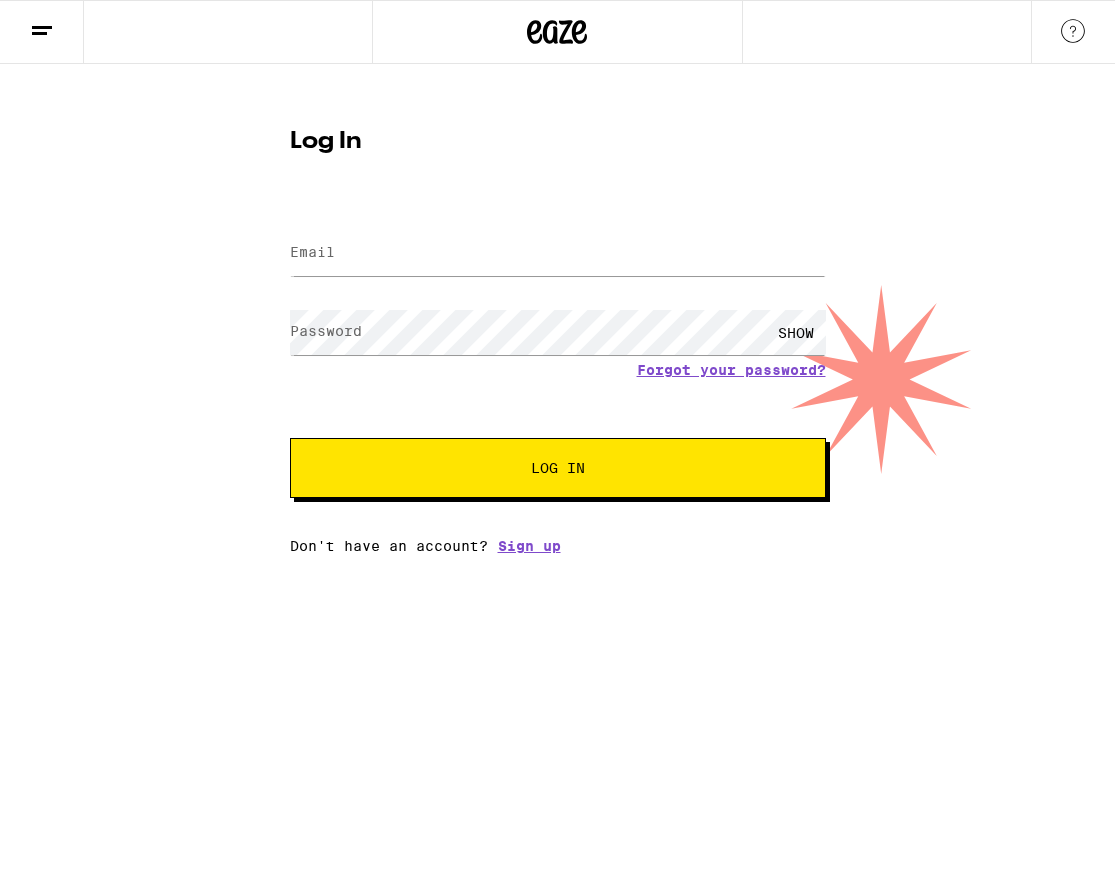type on "[EMAIL]" 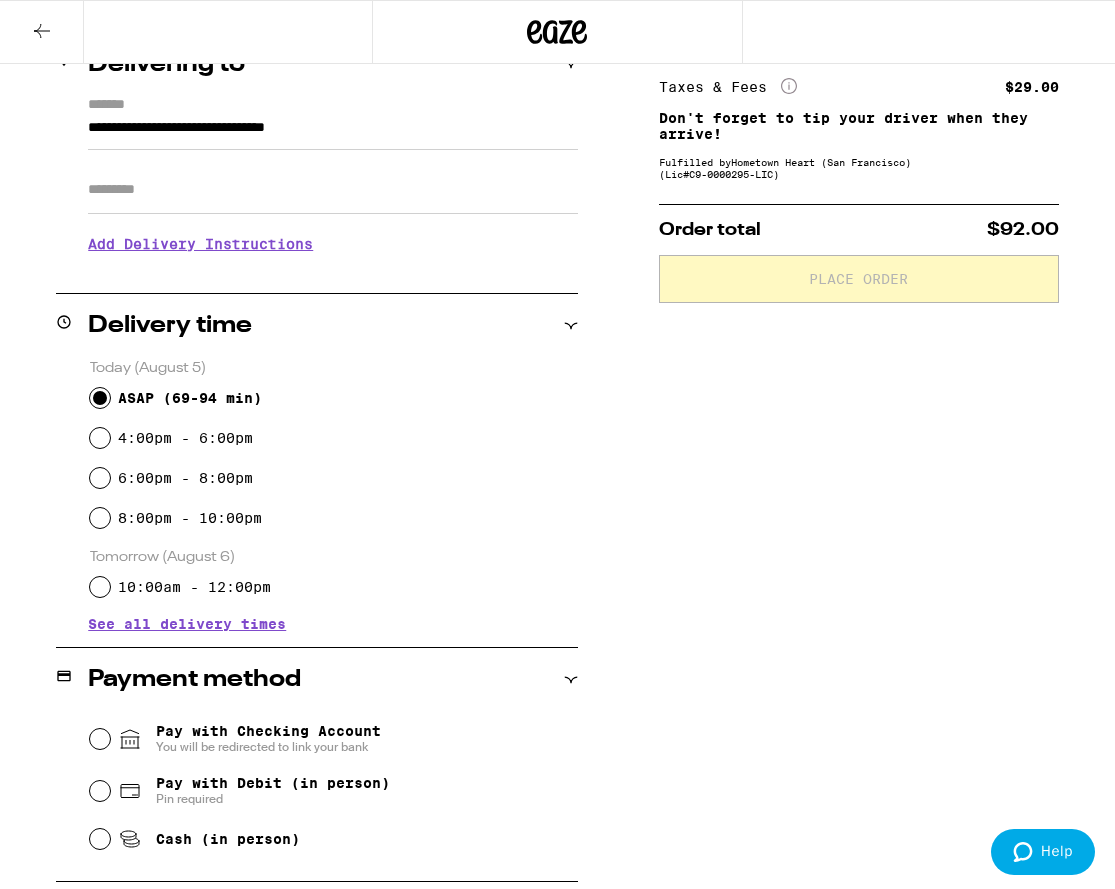 scroll, scrollTop: 0, scrollLeft: 0, axis: both 